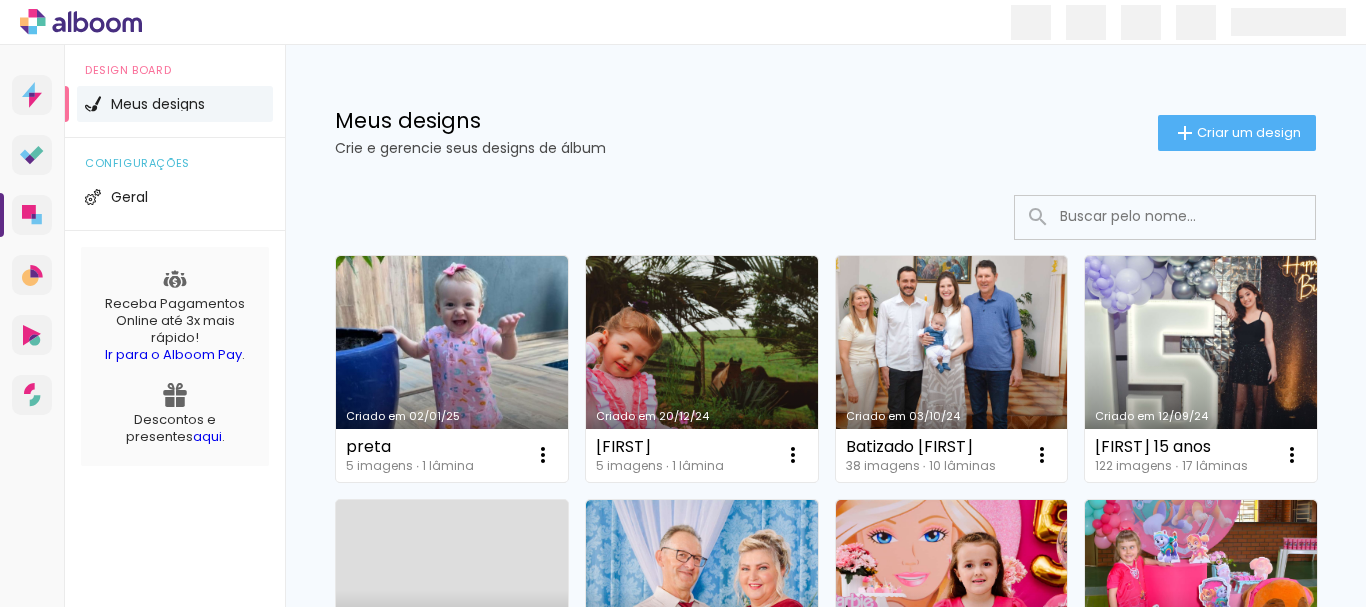 scroll, scrollTop: 0, scrollLeft: 0, axis: both 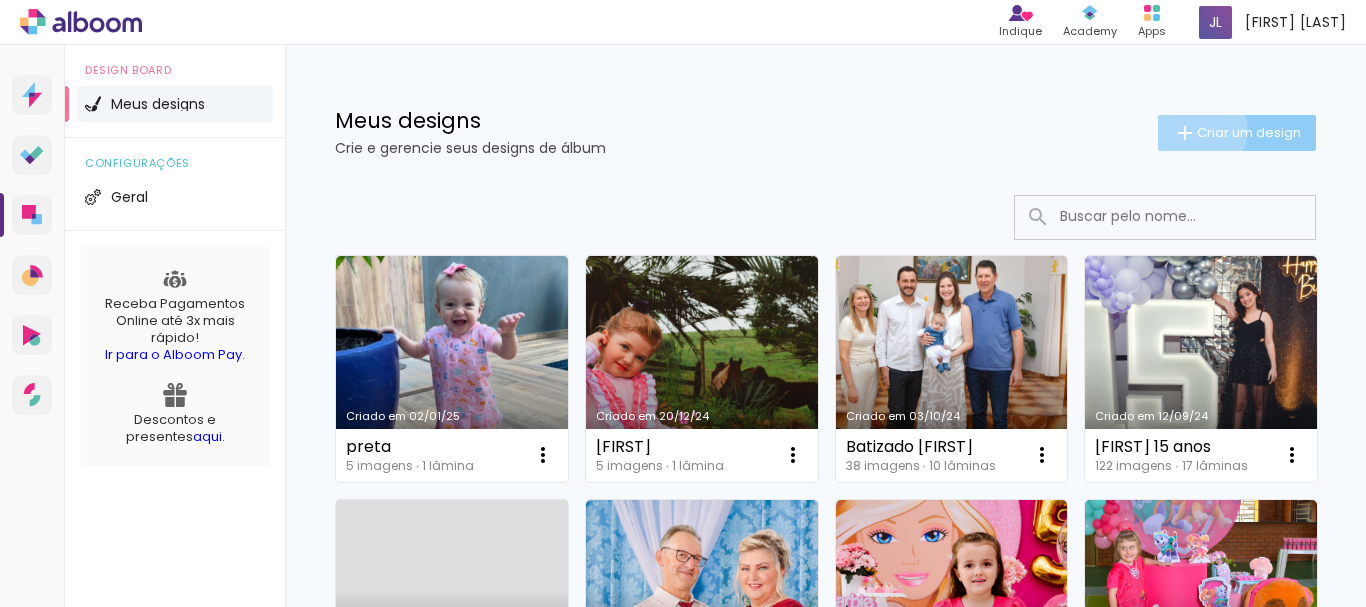 click 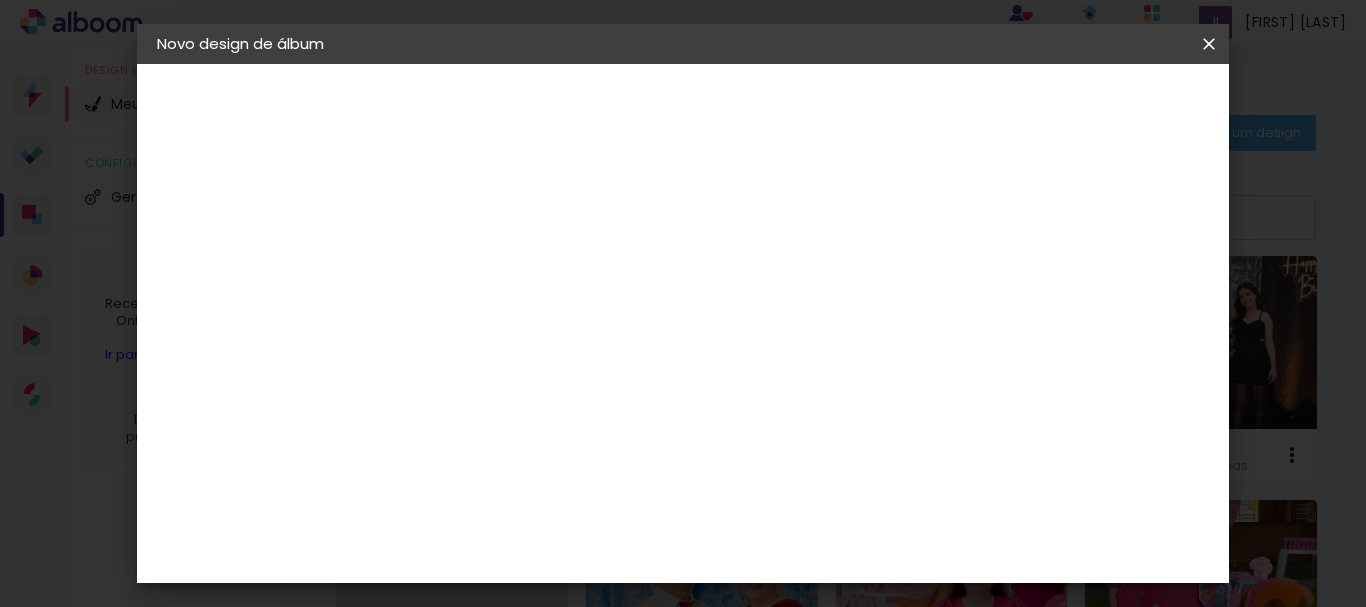 click on "Título do álbum" at bounding box center (0, 0) 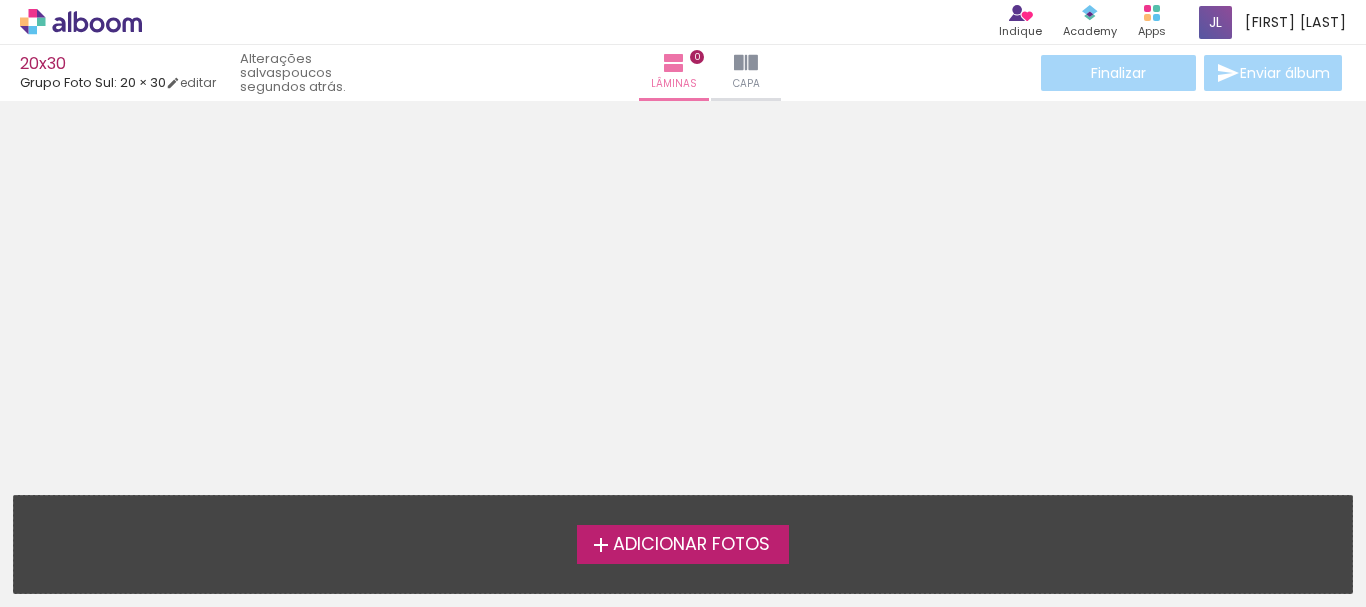 click on "Adicionar Fotos" at bounding box center [691, 545] 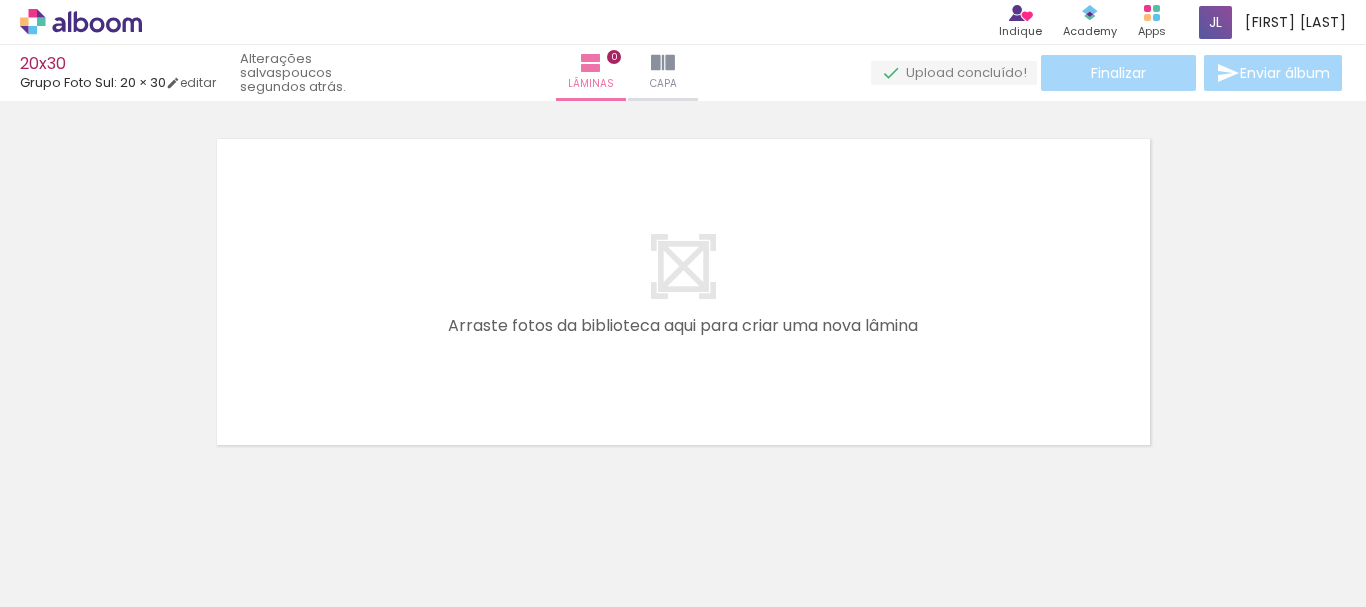 scroll, scrollTop: 26, scrollLeft: 0, axis: vertical 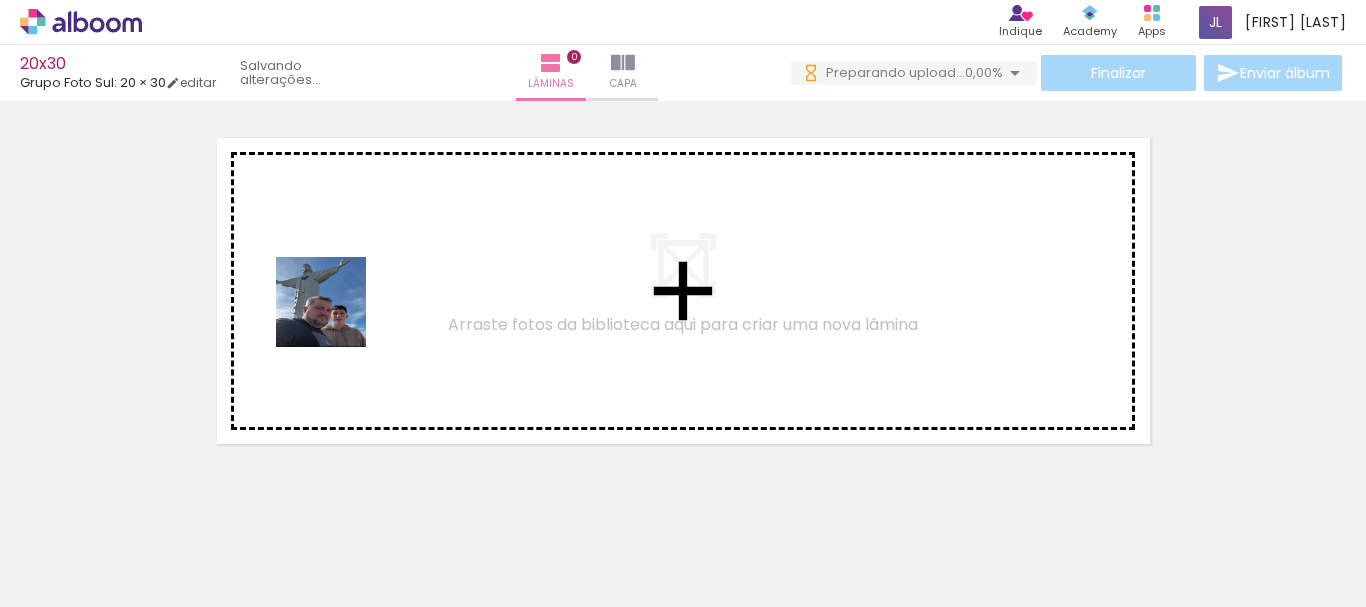 drag, startPoint x: 196, startPoint y: 551, endPoint x: 337, endPoint y: 315, distance: 274.91272 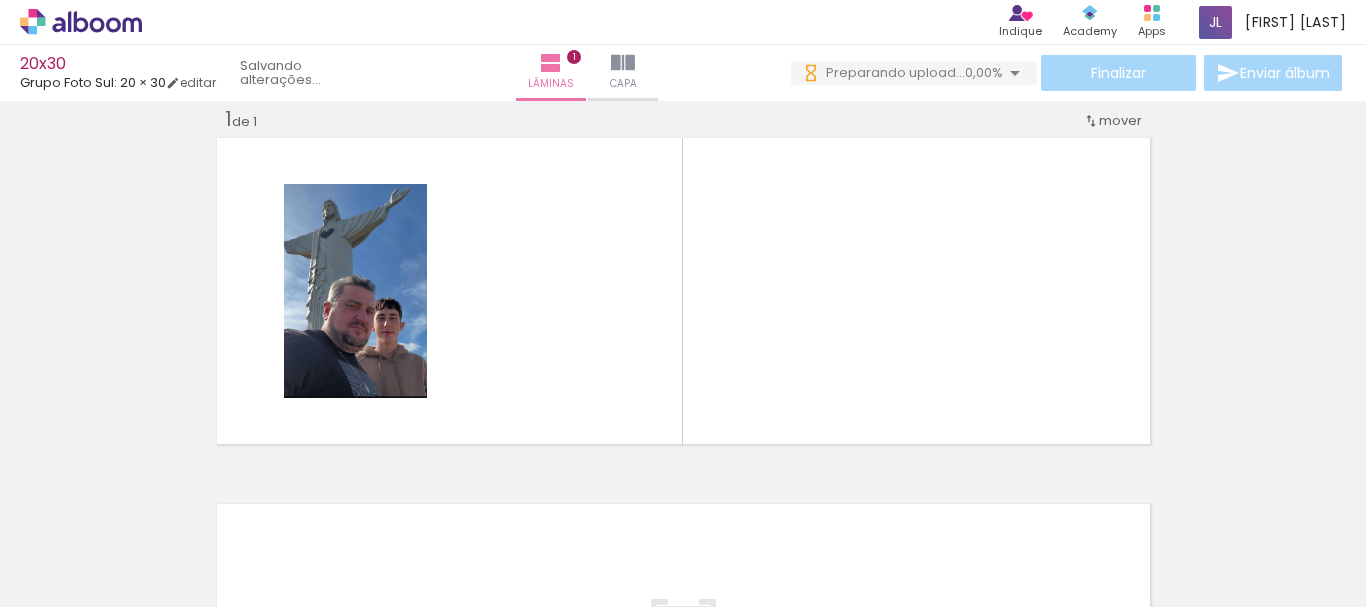 scroll, scrollTop: 26, scrollLeft: 0, axis: vertical 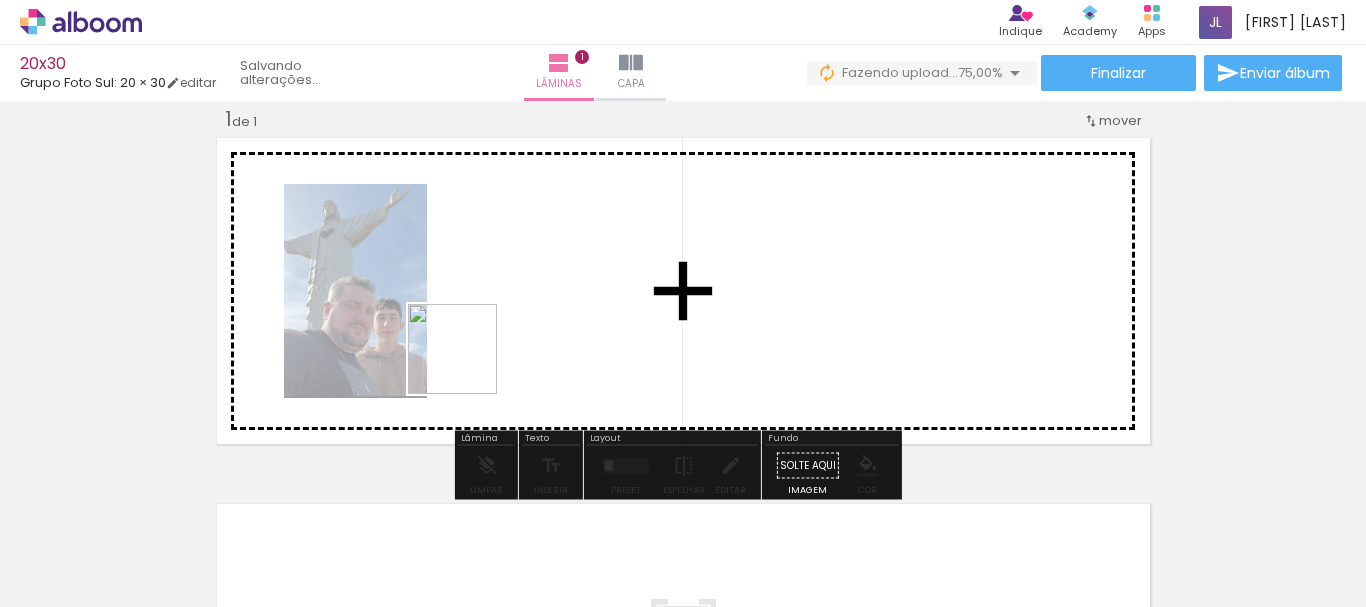 drag, startPoint x: 337, startPoint y: 546, endPoint x: 468, endPoint y: 364, distance: 224.24316 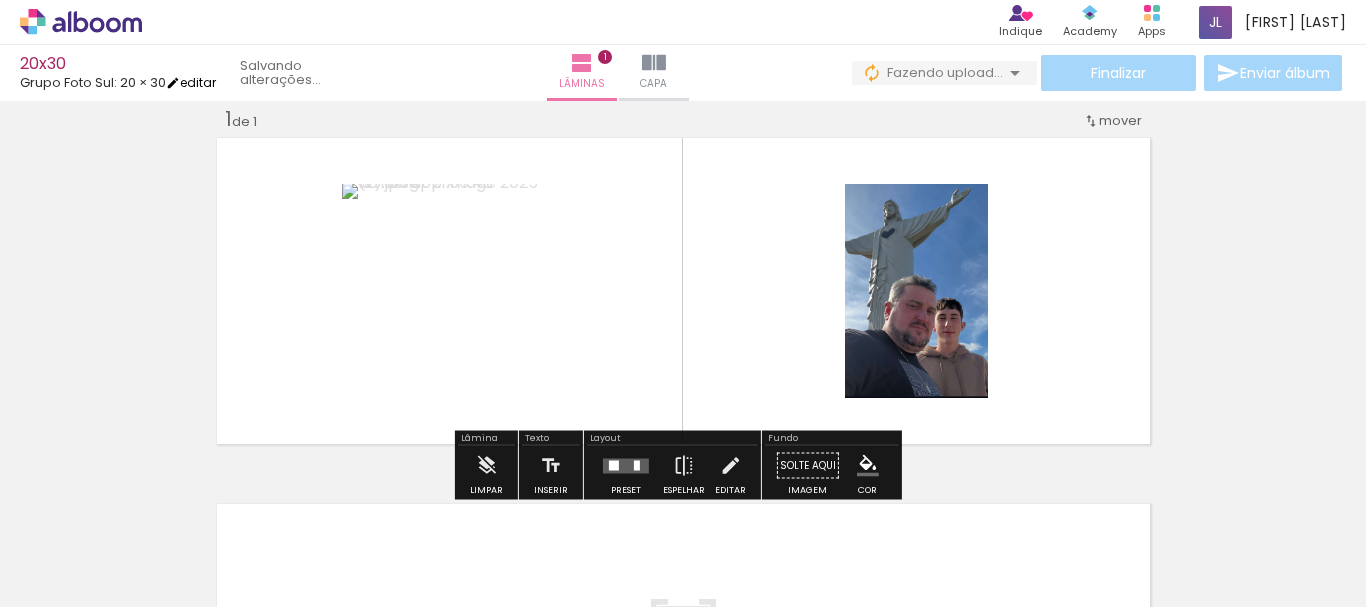 click on "editar" at bounding box center [191, 82] 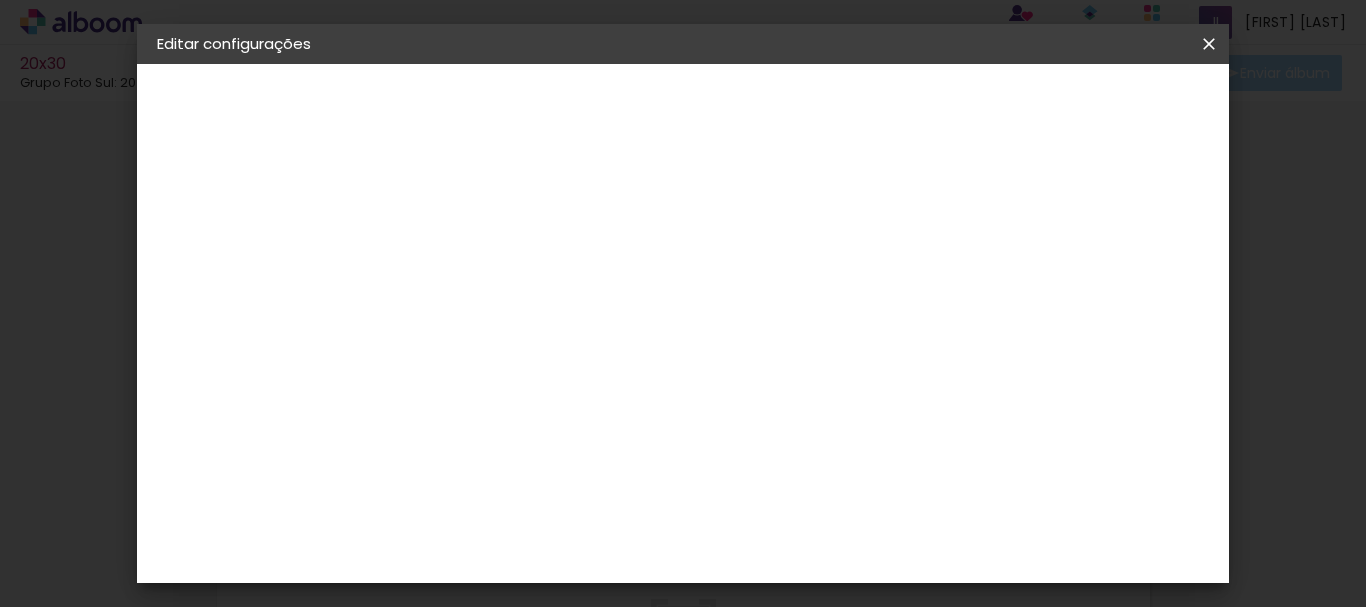 click on "20.3 × 60.6 cm" at bounding box center [261, 292] 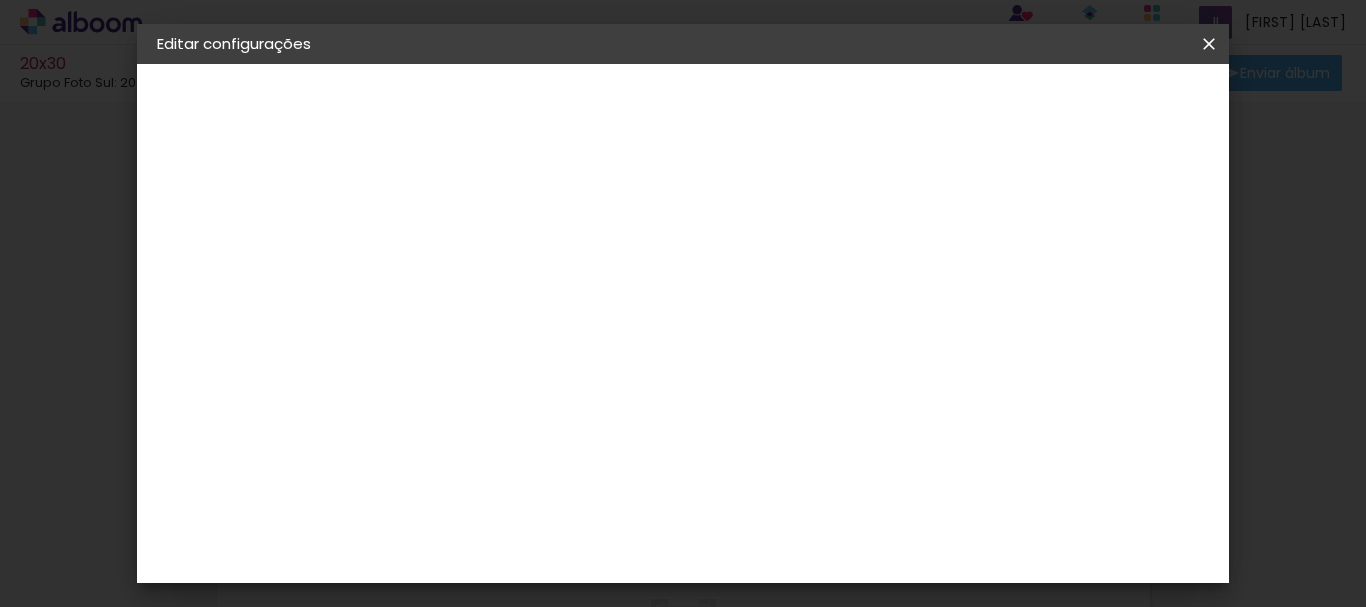 click on "Voltar Avançar" at bounding box center [712, 106] 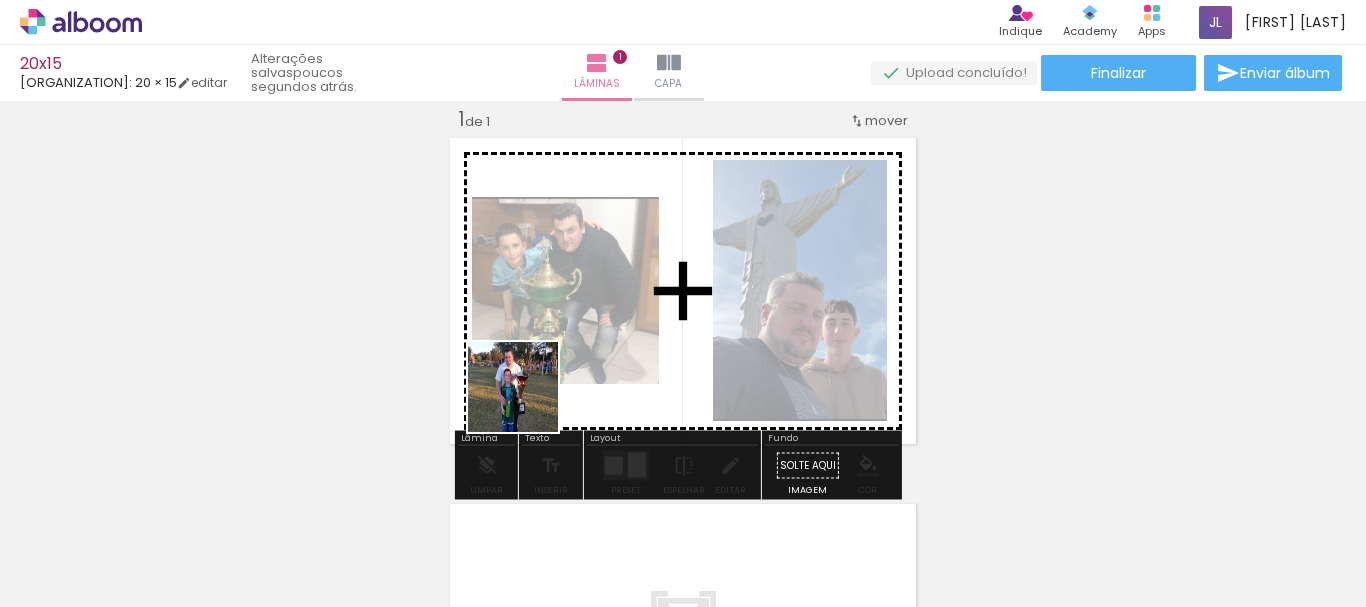 drag, startPoint x: 441, startPoint y: 551, endPoint x: 535, endPoint y: 394, distance: 182.98907 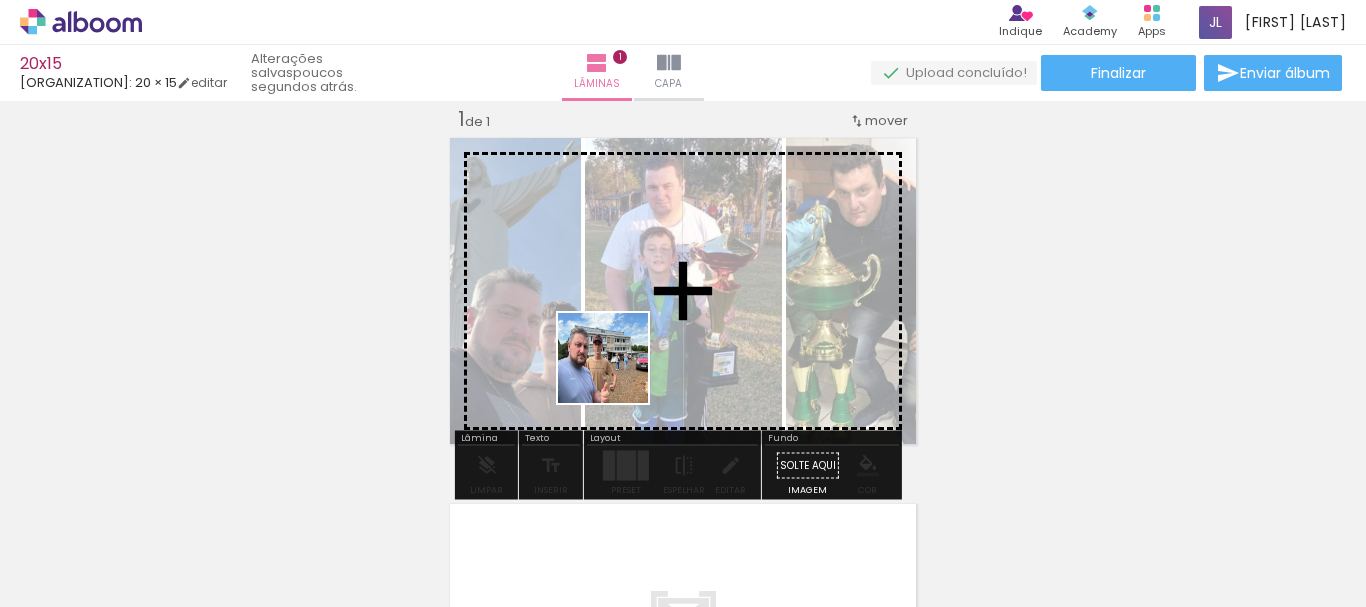 drag, startPoint x: 544, startPoint y: 551, endPoint x: 639, endPoint y: 323, distance: 247 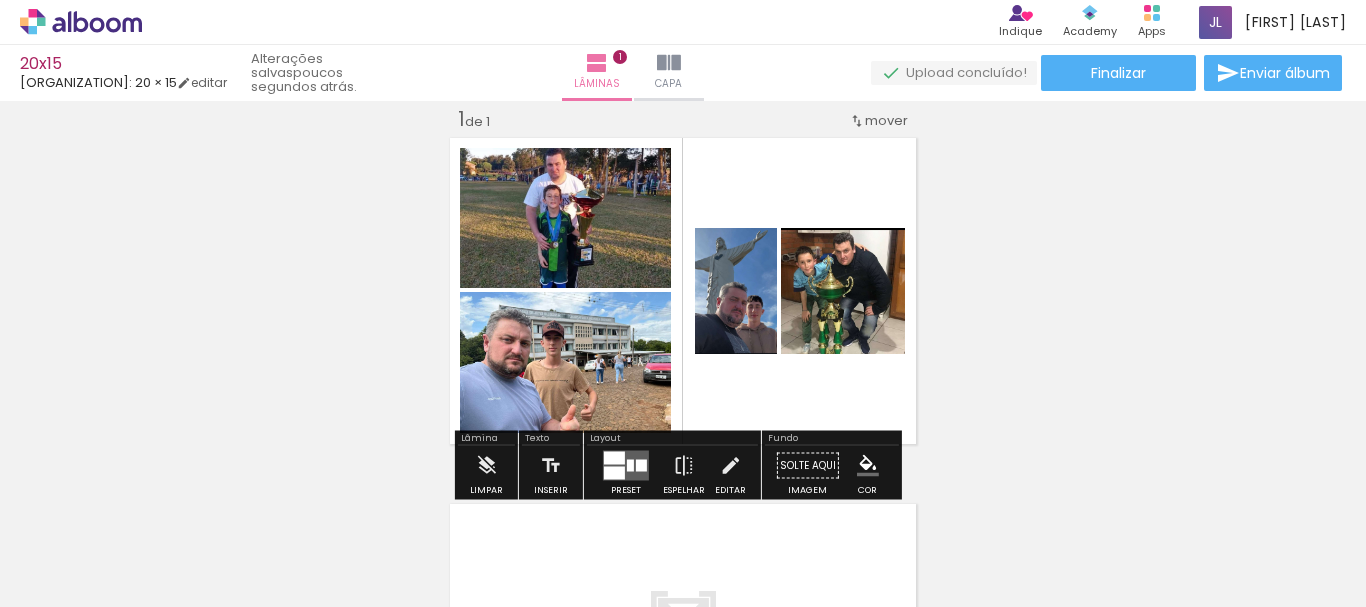 drag, startPoint x: 649, startPoint y: 561, endPoint x: 735, endPoint y: 266, distance: 307.28 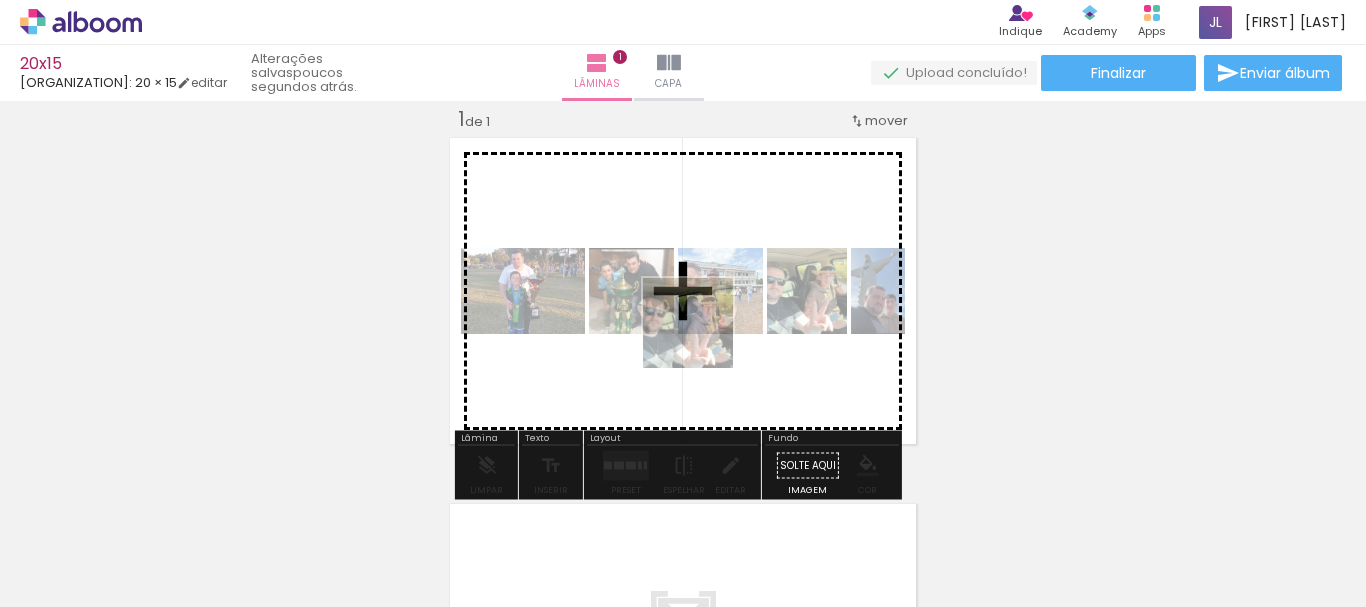drag, startPoint x: 662, startPoint y: 565, endPoint x: 704, endPoint y: 334, distance: 234.78714 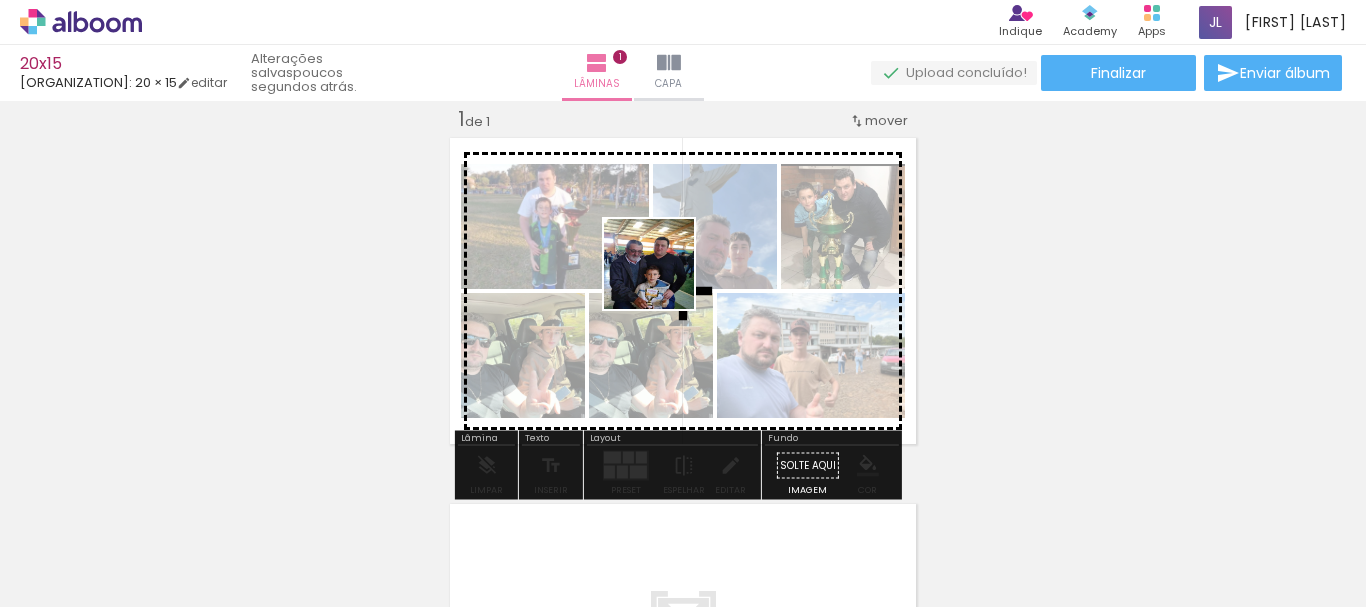 drag, startPoint x: 782, startPoint y: 566, endPoint x: 665, endPoint y: 281, distance: 308.08115 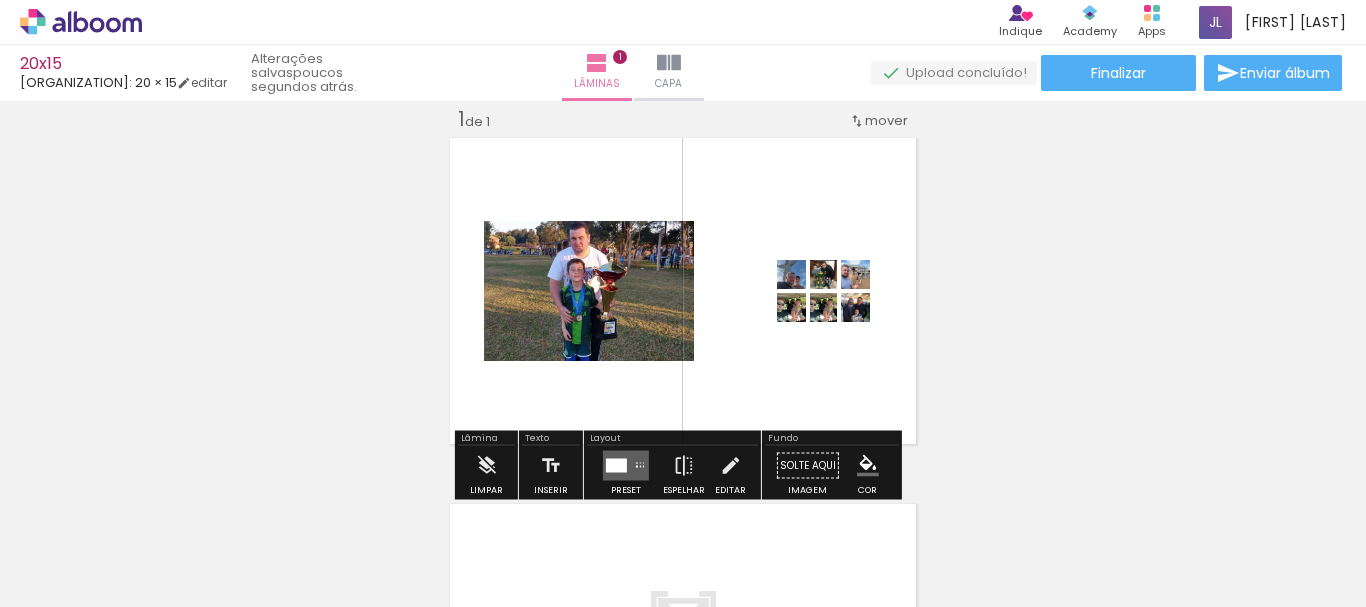 click at bounding box center (156, 499) 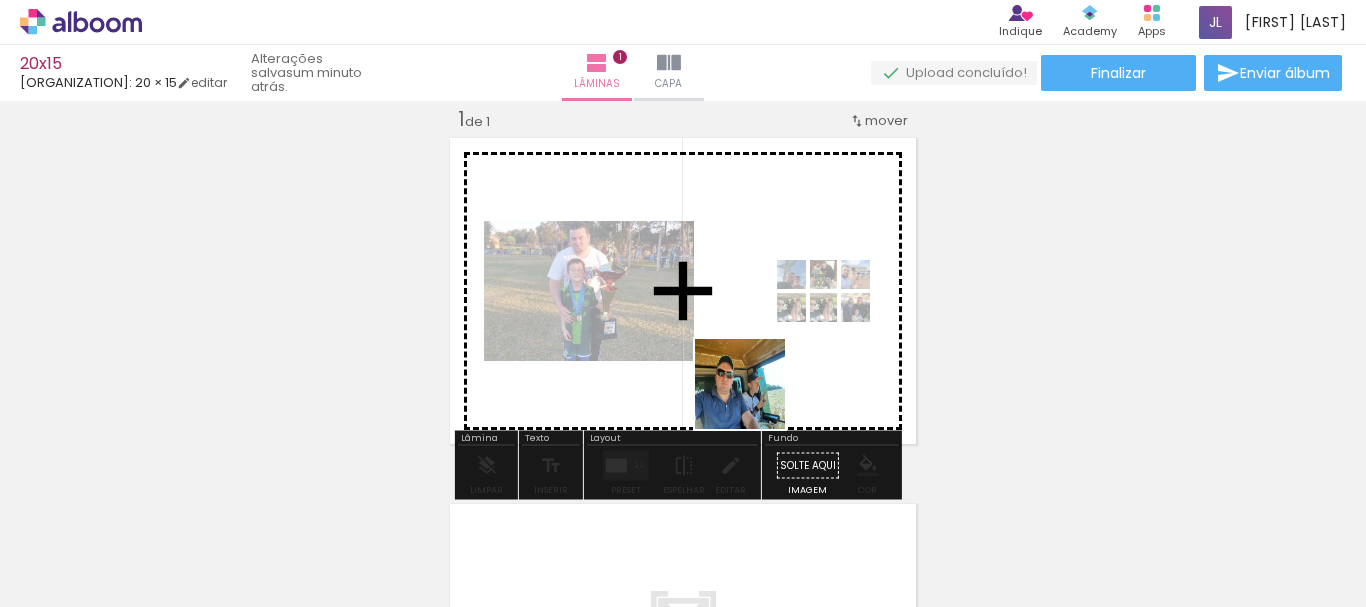 drag, startPoint x: 883, startPoint y: 569, endPoint x: 755, endPoint y: 399, distance: 212.80037 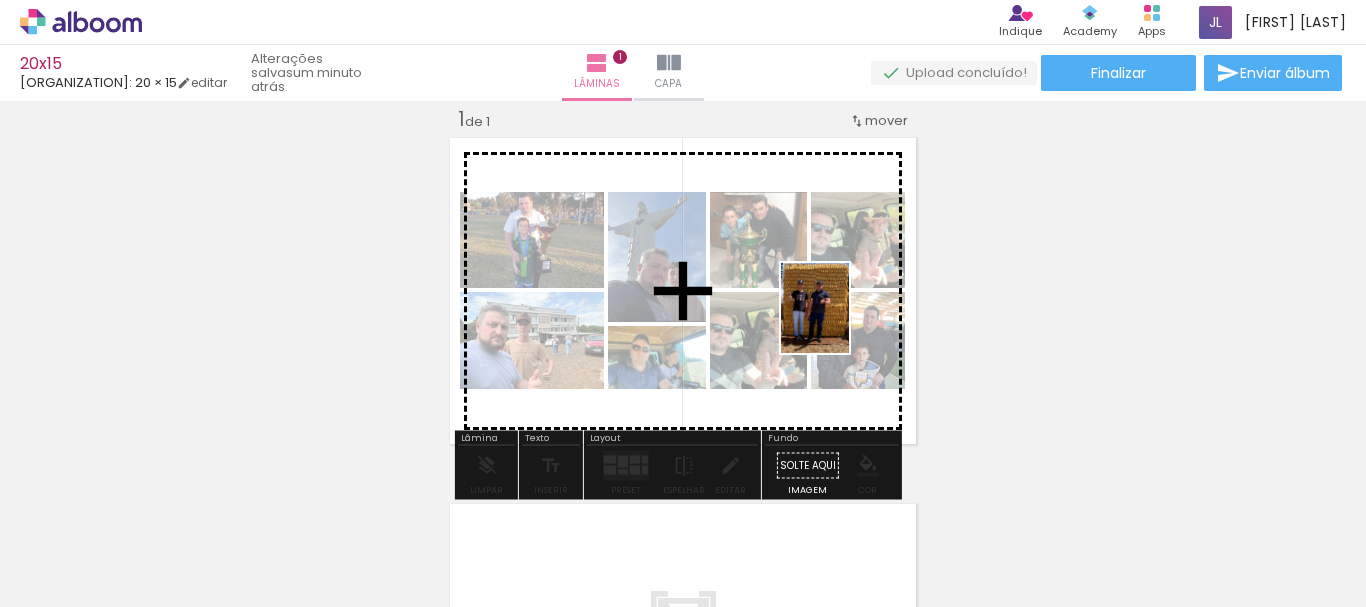 drag, startPoint x: 1023, startPoint y: 550, endPoint x: 841, endPoint y: 323, distance: 290.95187 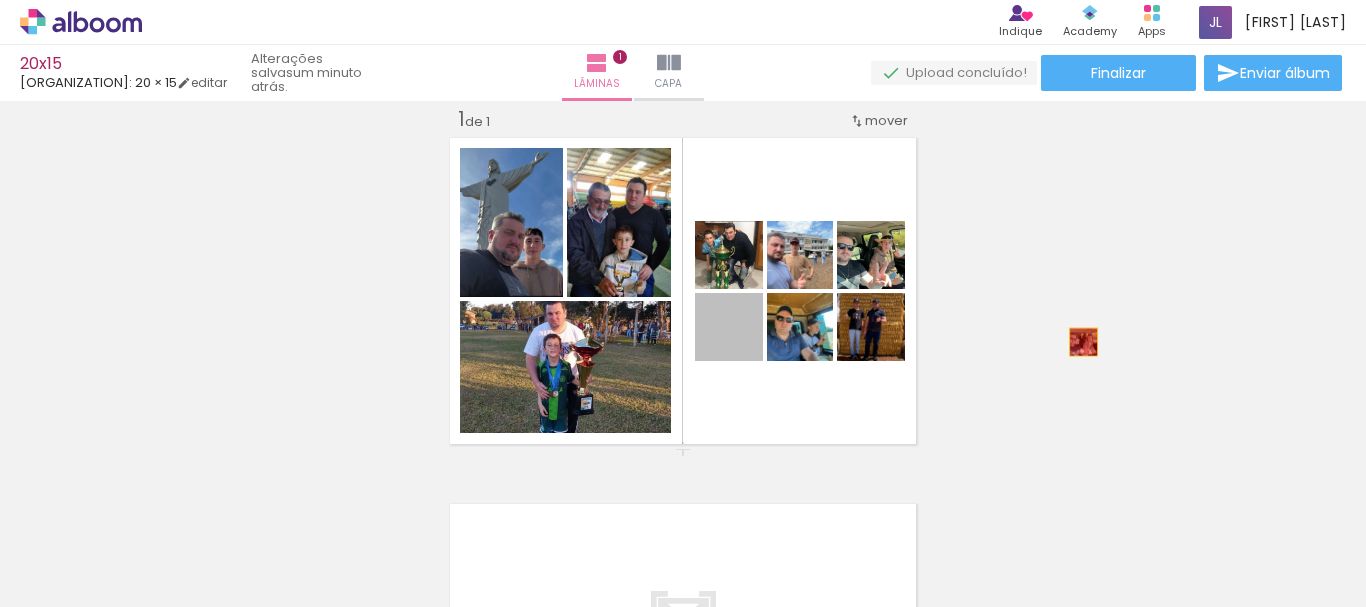 drag, startPoint x: 743, startPoint y: 345, endPoint x: 1079, endPoint y: 338, distance: 336.0729 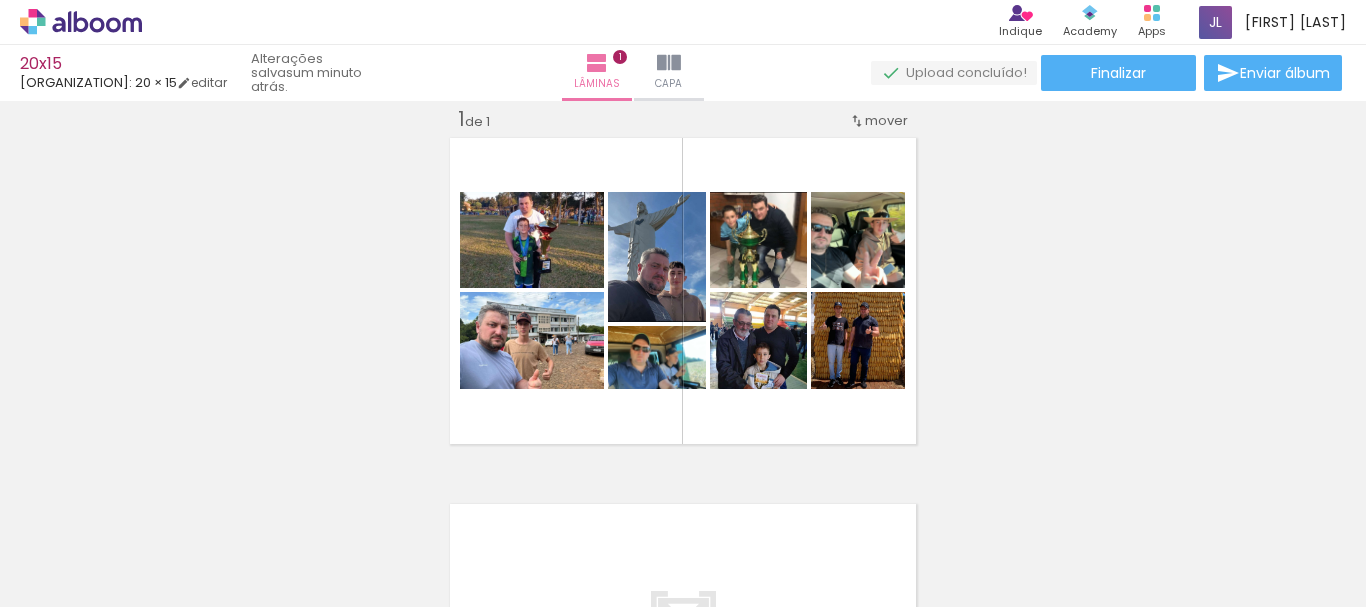 scroll, scrollTop: 0, scrollLeft: 0, axis: both 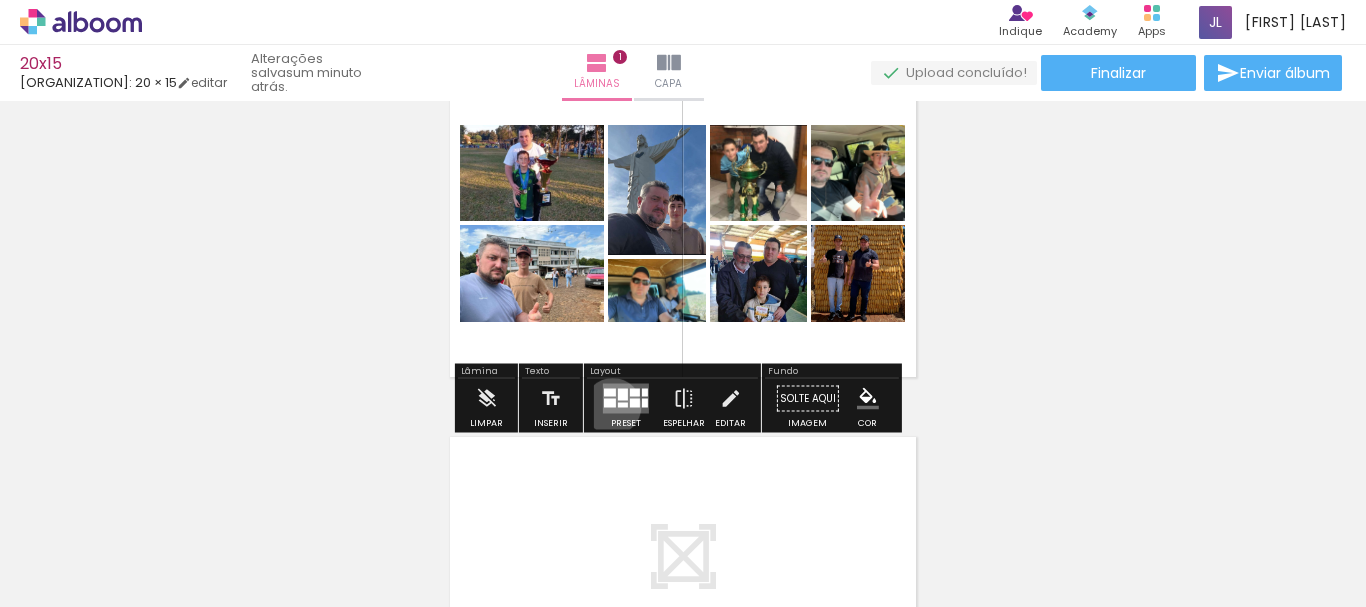 click at bounding box center [610, 403] 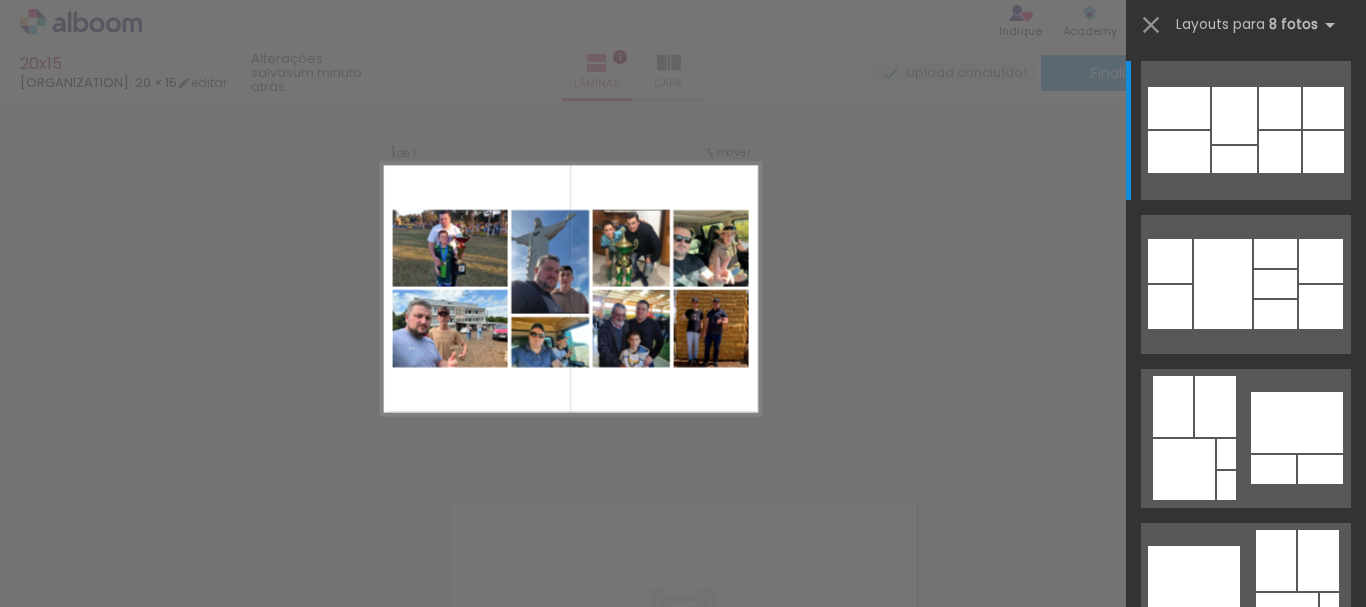 scroll, scrollTop: 25, scrollLeft: 0, axis: vertical 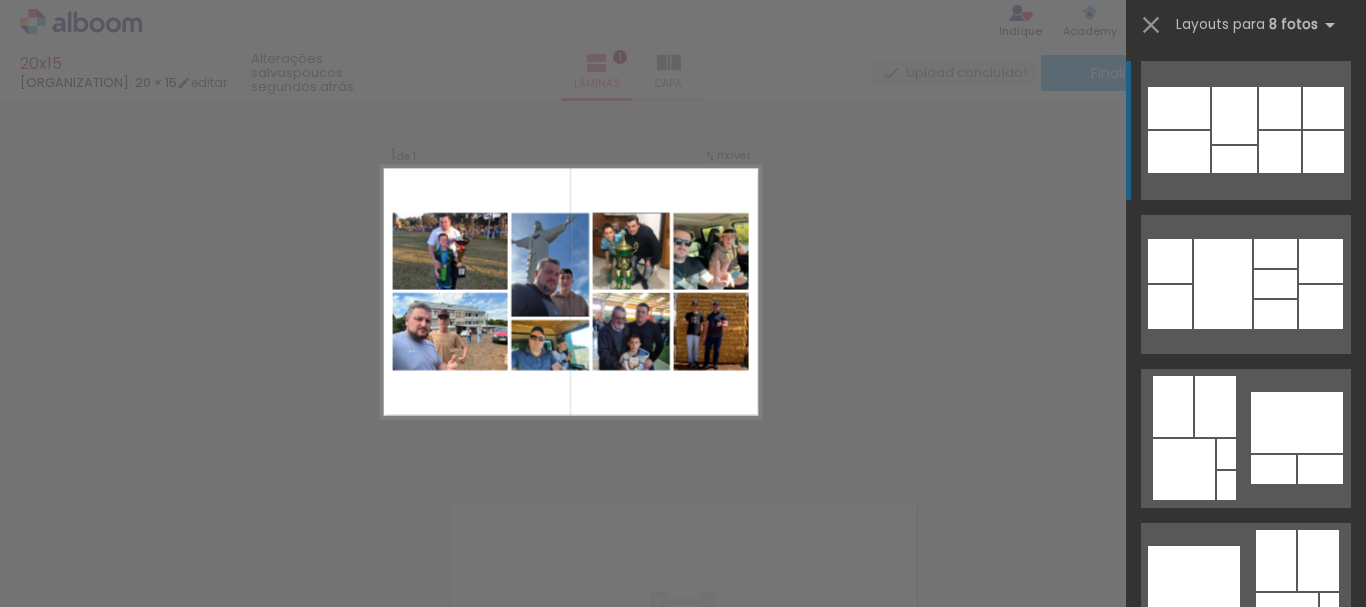 click at bounding box center [1280, 108] 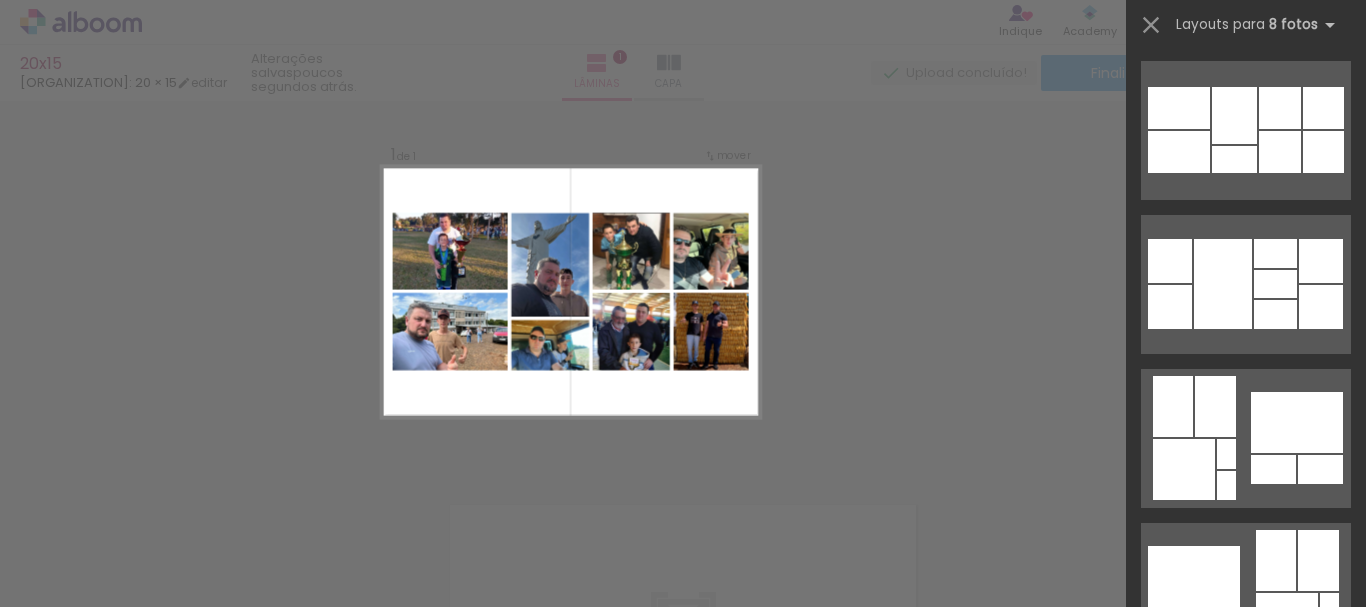 click on "Confirmar Cancelar" at bounding box center [683, 466] 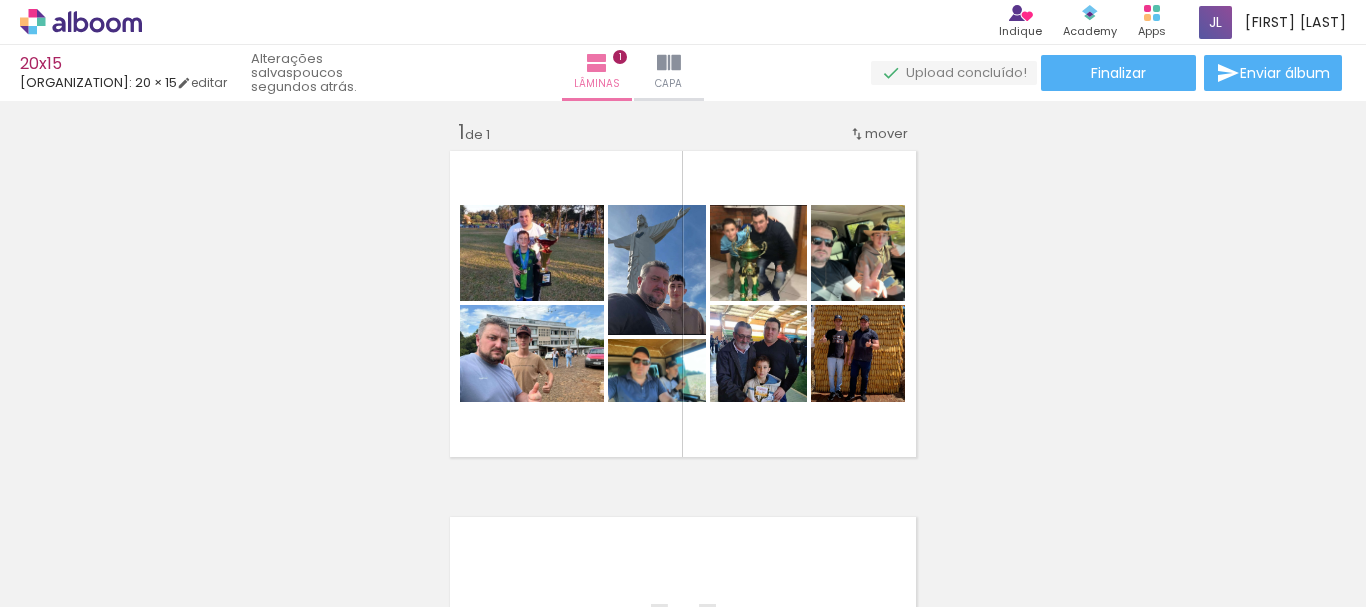 scroll, scrollTop: 7, scrollLeft: 0, axis: vertical 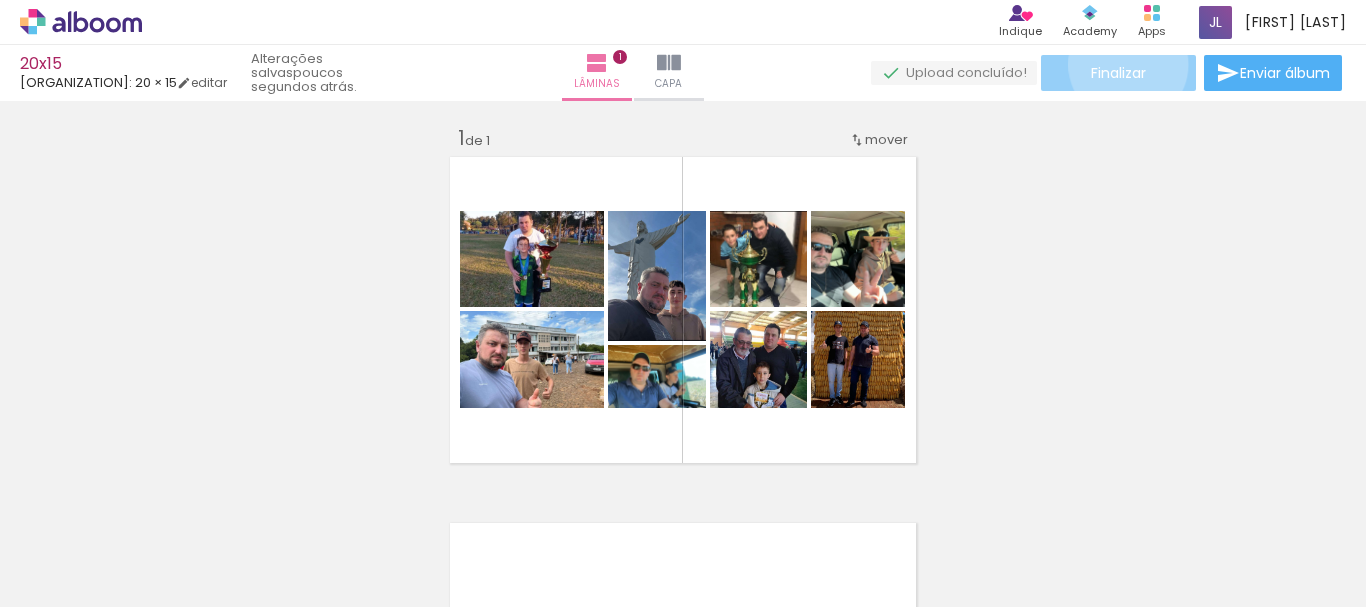 click on "Finalizar" 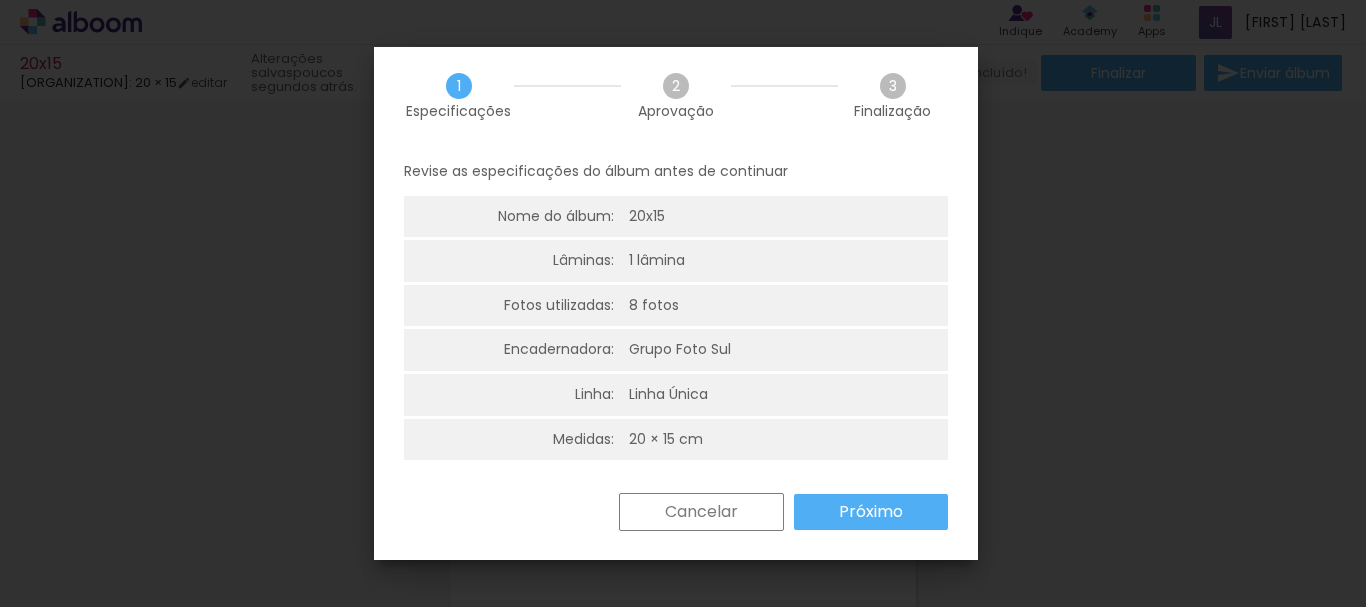 scroll, scrollTop: 5, scrollLeft: 0, axis: vertical 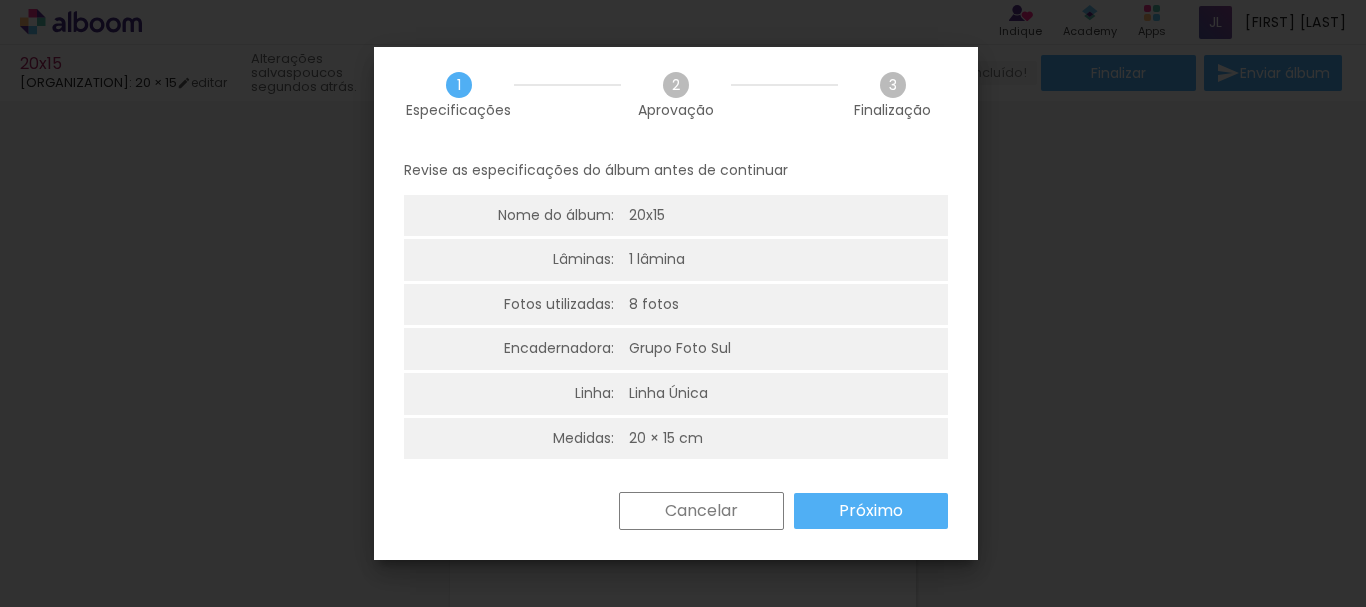click on "Próximo" at bounding box center [871, 511] 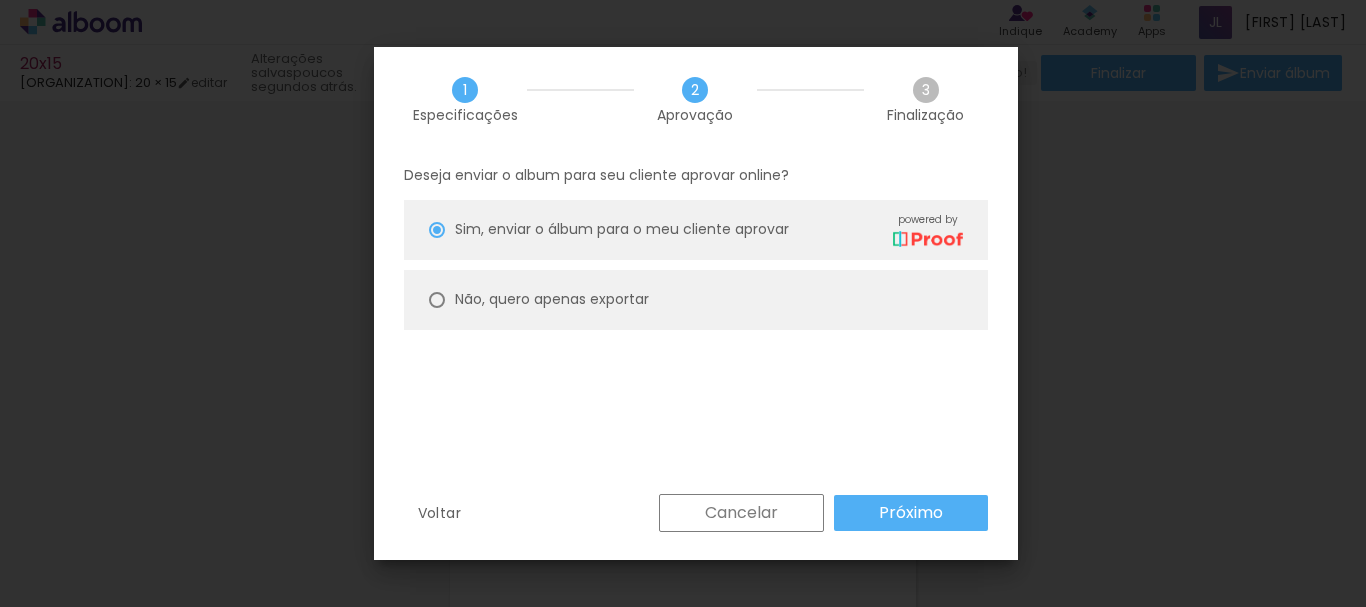 click on "Não, quero apenas exportar" at bounding box center [0, 0] 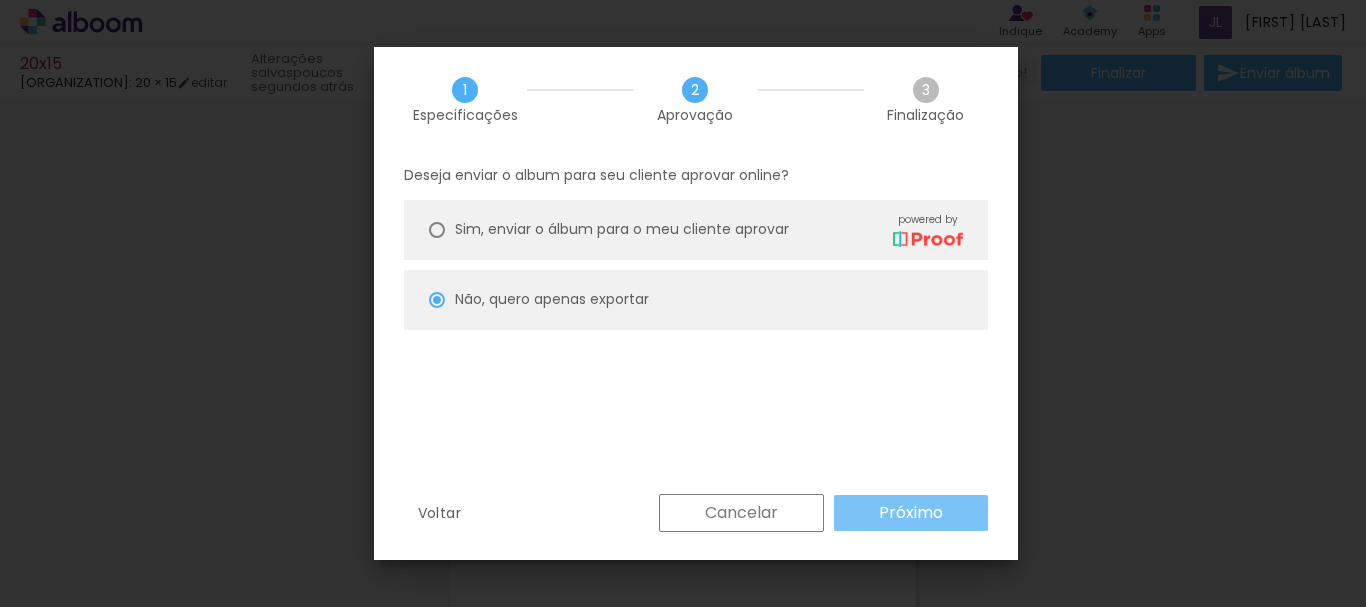 click on "Próximo" at bounding box center [0, 0] 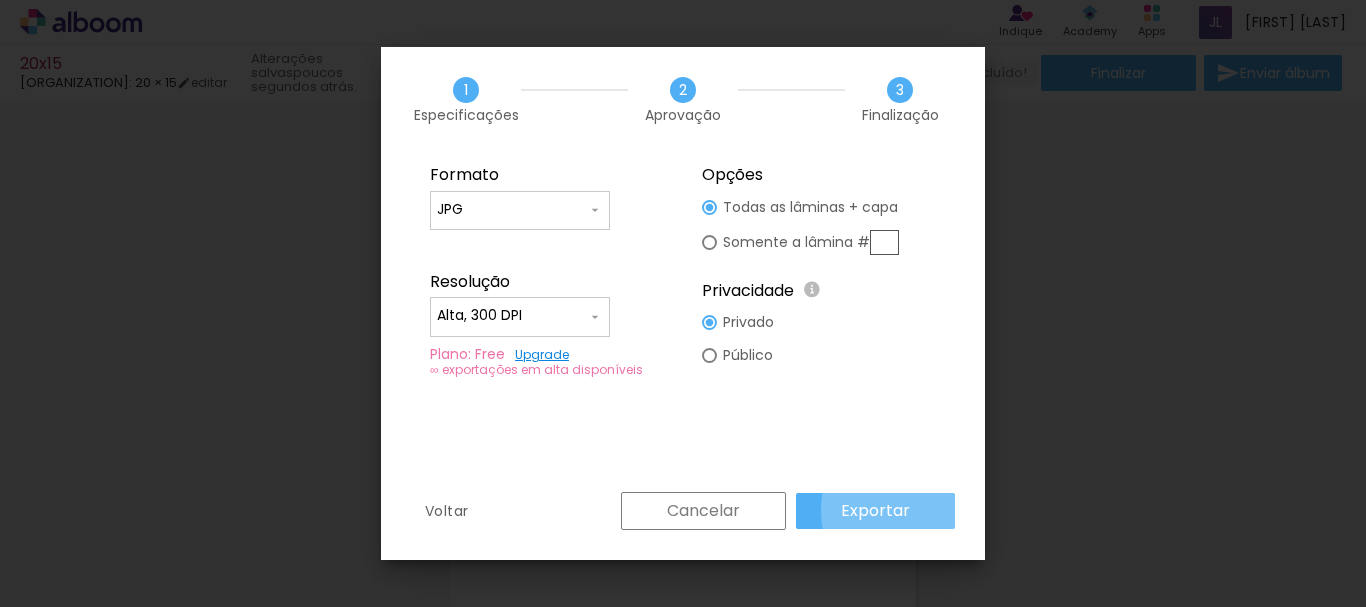 click on "Exportar" at bounding box center [875, 511] 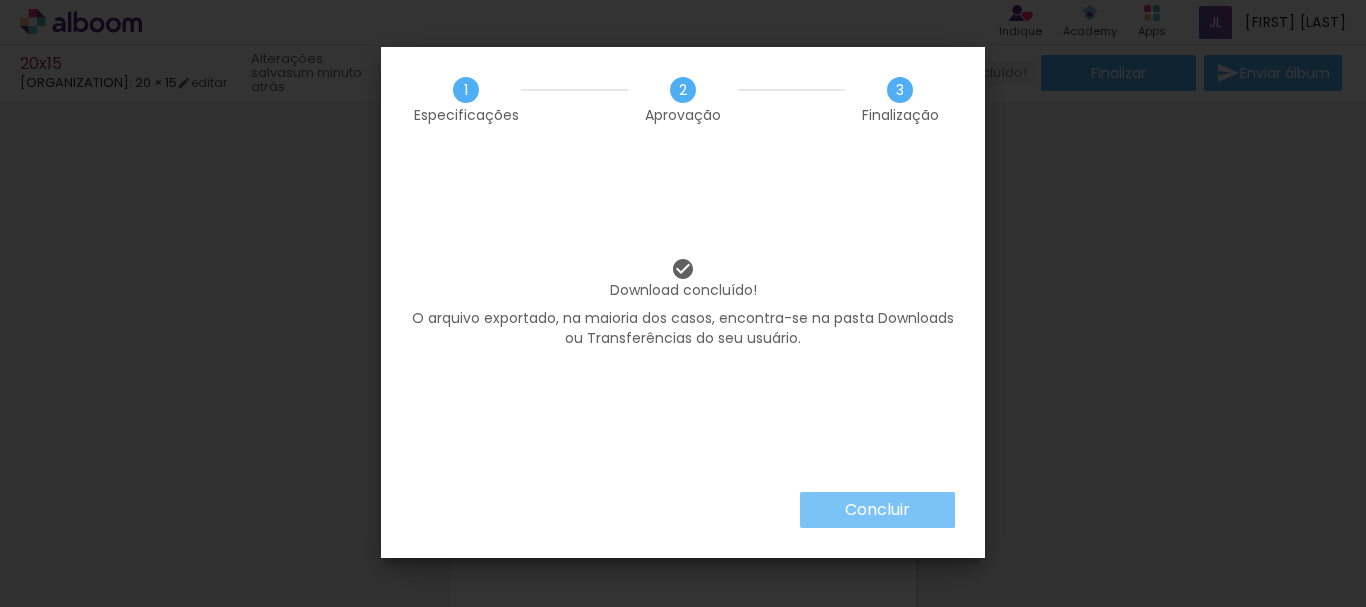 click on "Concluir" at bounding box center (877, 510) 